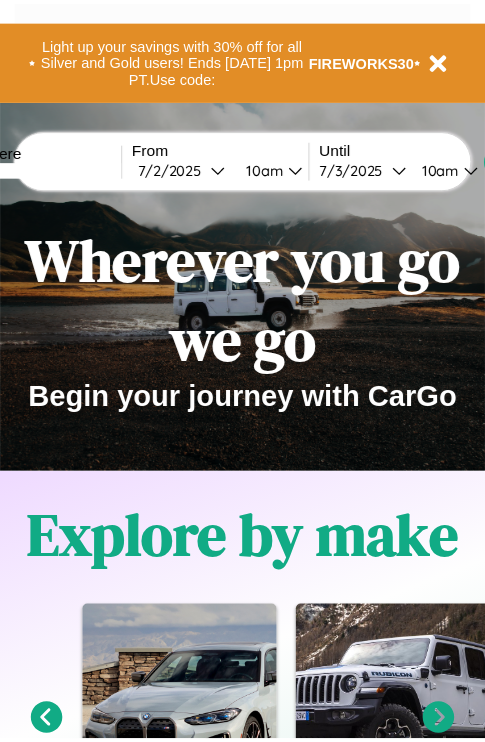scroll, scrollTop: 0, scrollLeft: 0, axis: both 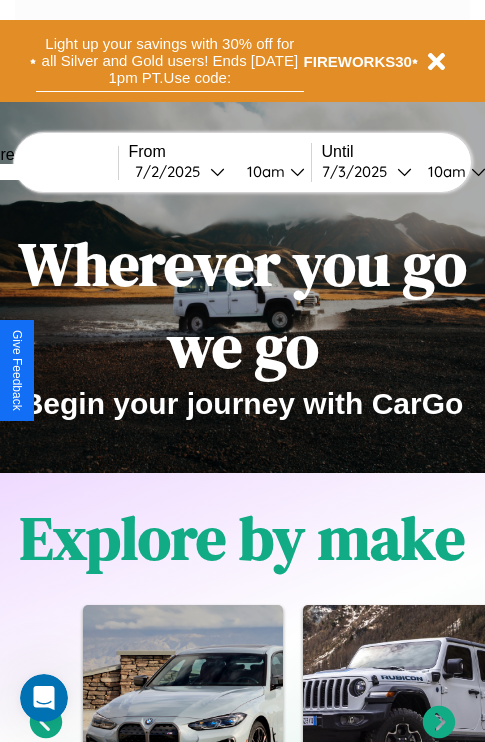 click on "Light up your savings with 30% off for all Silver and Gold users! Ends [DATE] 1pm PT.  Use code:" at bounding box center [170, 61] 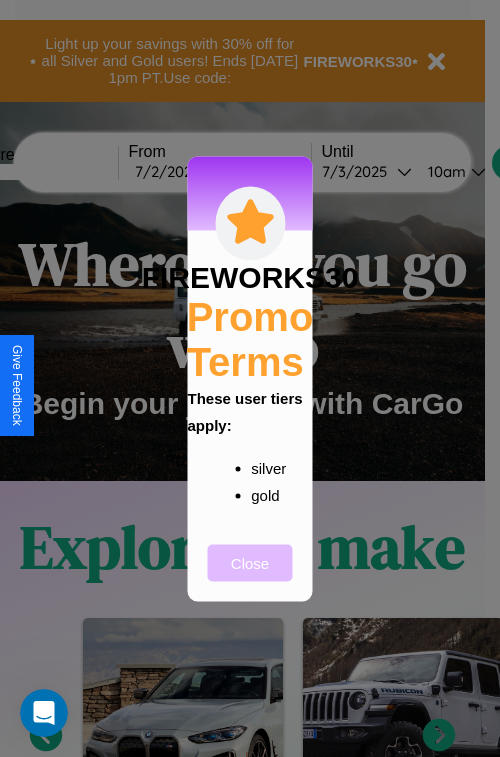 click on "Close" at bounding box center (250, 562) 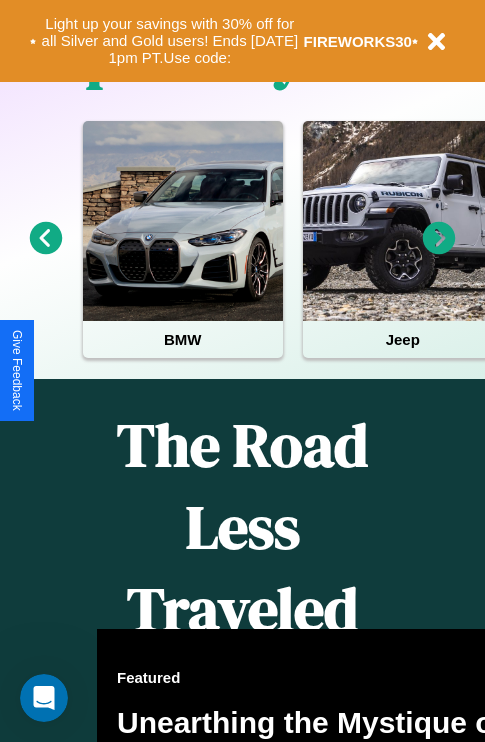 scroll, scrollTop: 2423, scrollLeft: 0, axis: vertical 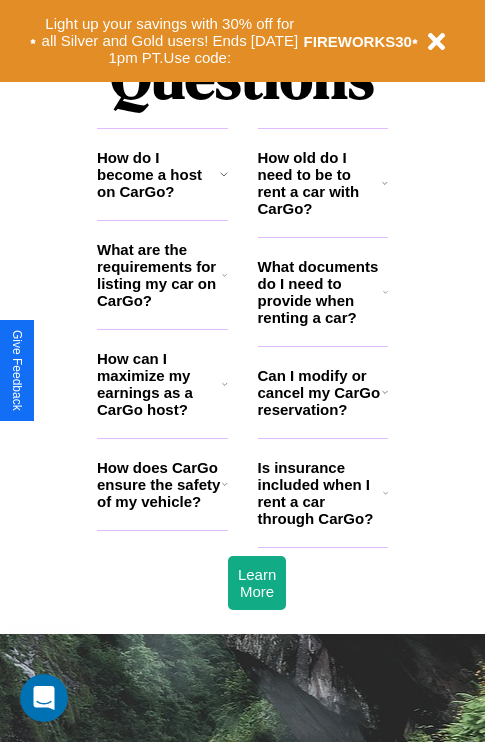 click on "Can I modify or cancel my CarGo reservation?" at bounding box center [320, 392] 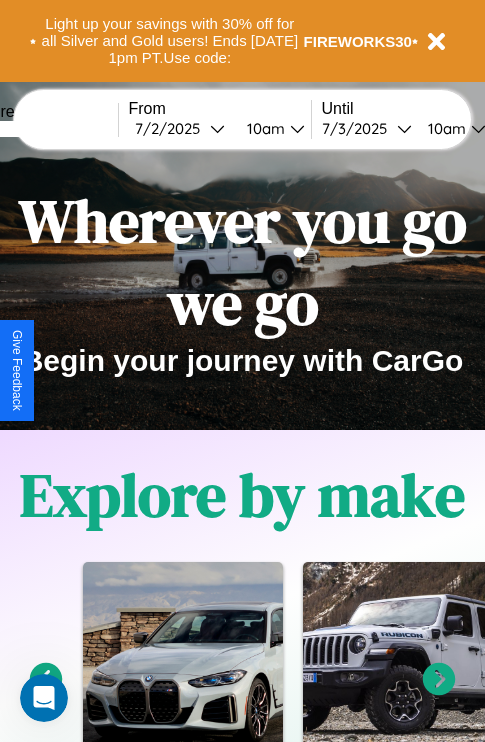 scroll, scrollTop: 0, scrollLeft: 0, axis: both 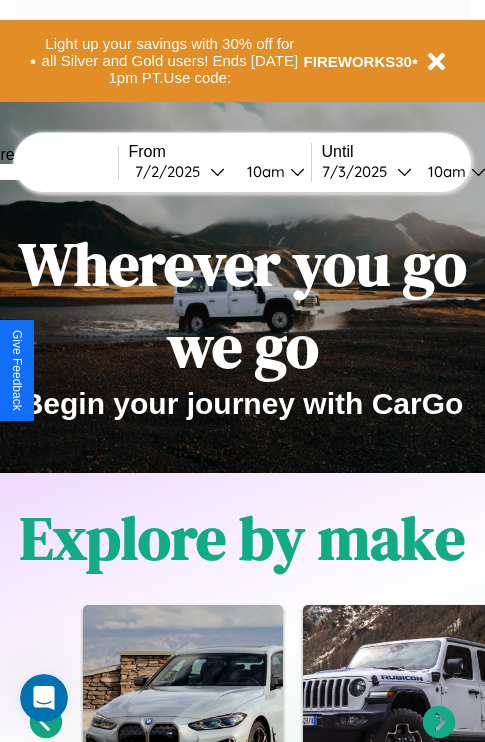 click at bounding box center [43, 172] 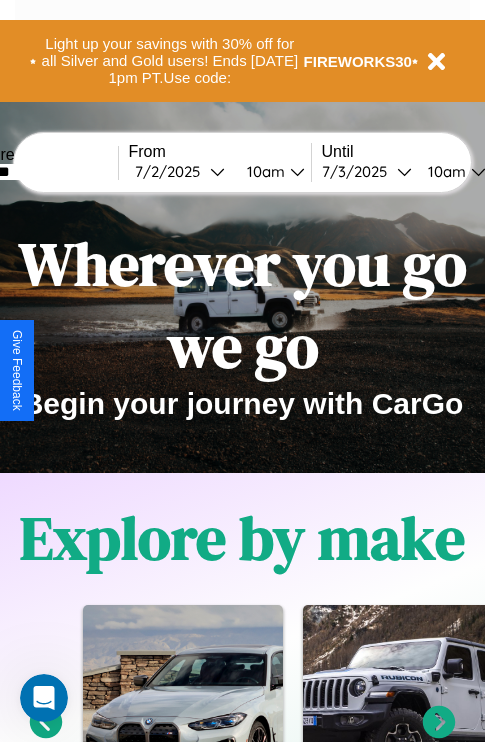 type on "*******" 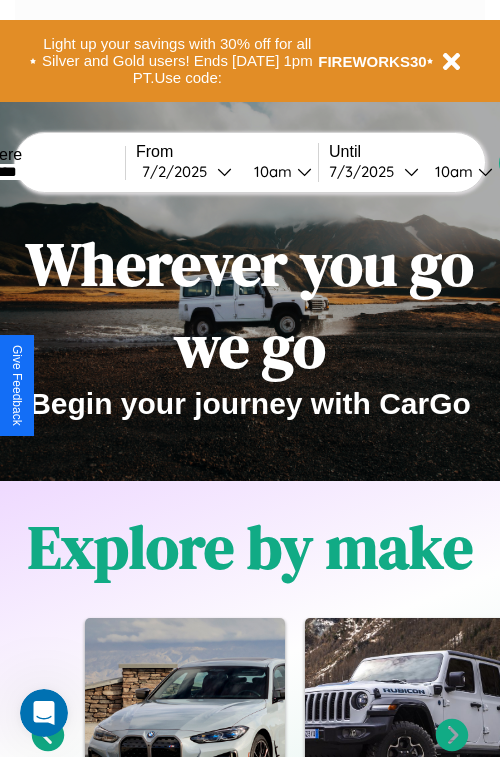 select on "*" 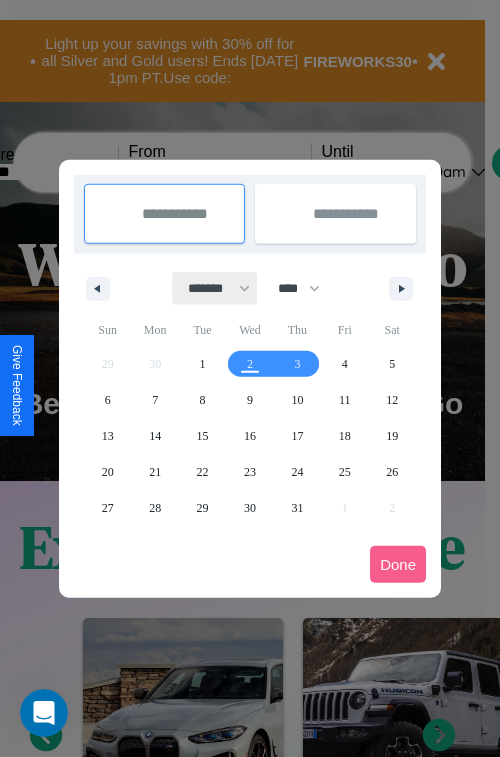 click on "******* ******** ***** ***** *** **** **** ****** ********* ******* ******** ********" at bounding box center [215, 288] 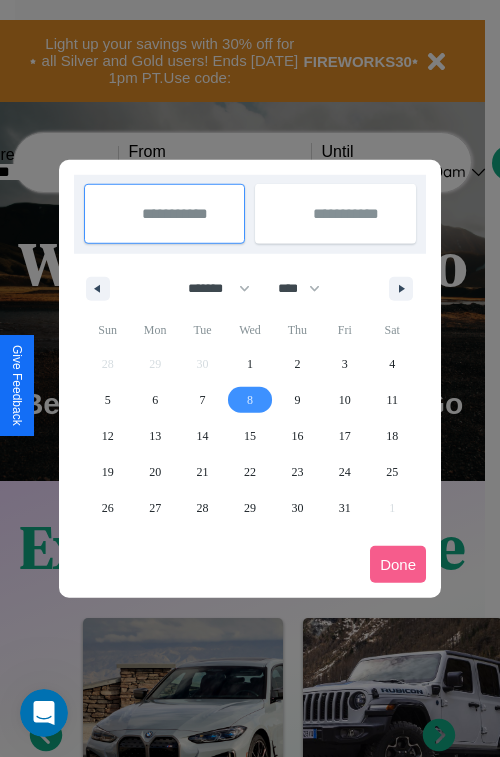click on "8" at bounding box center [250, 400] 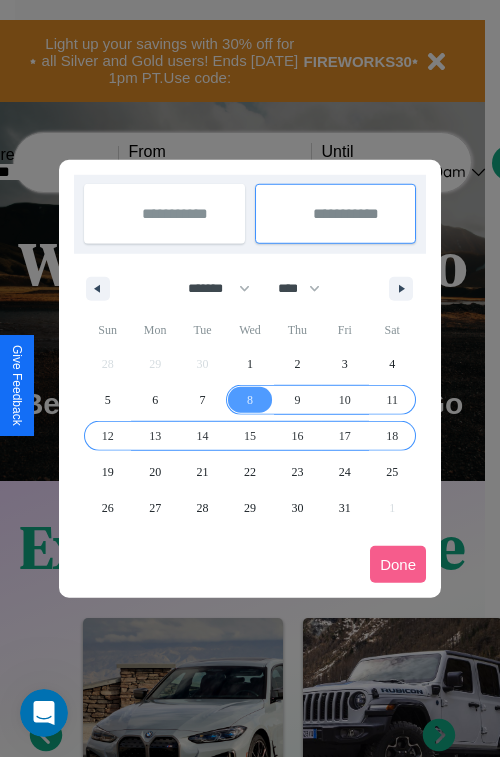 click on "18" at bounding box center [392, 436] 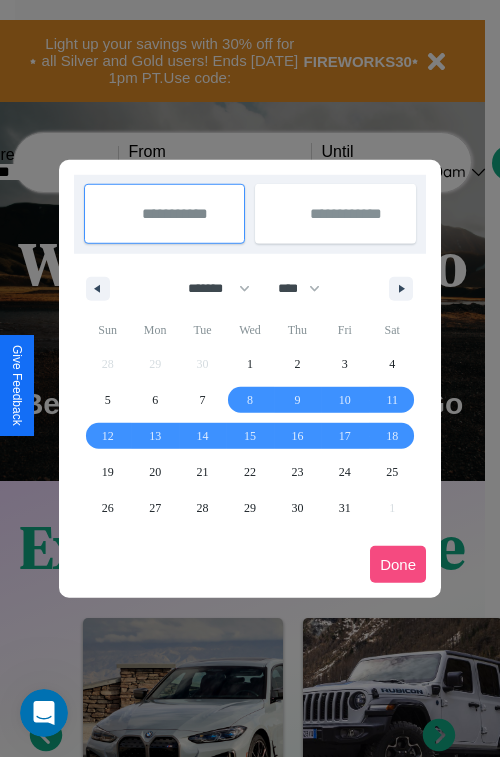 click on "Done" at bounding box center (398, 564) 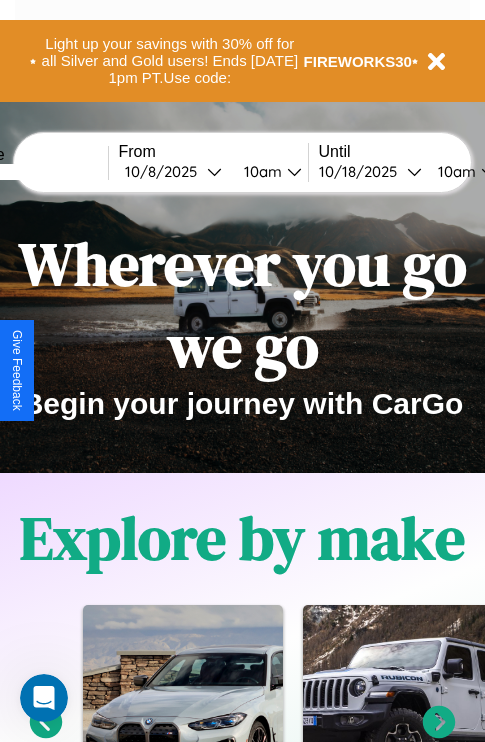 scroll, scrollTop: 0, scrollLeft: 78, axis: horizontal 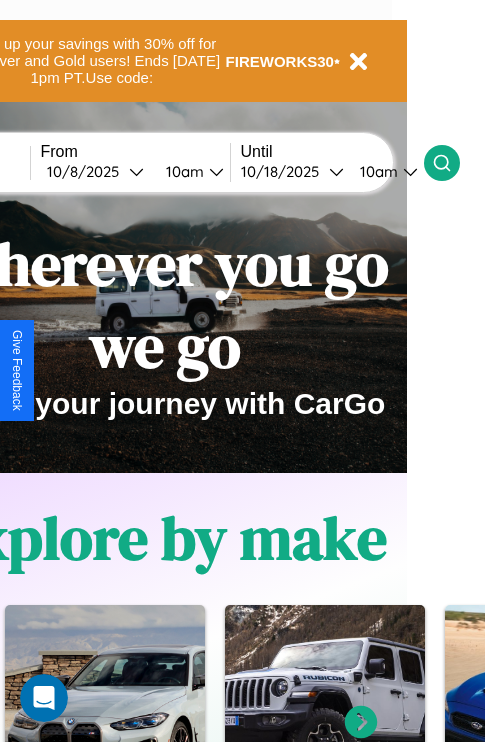 click 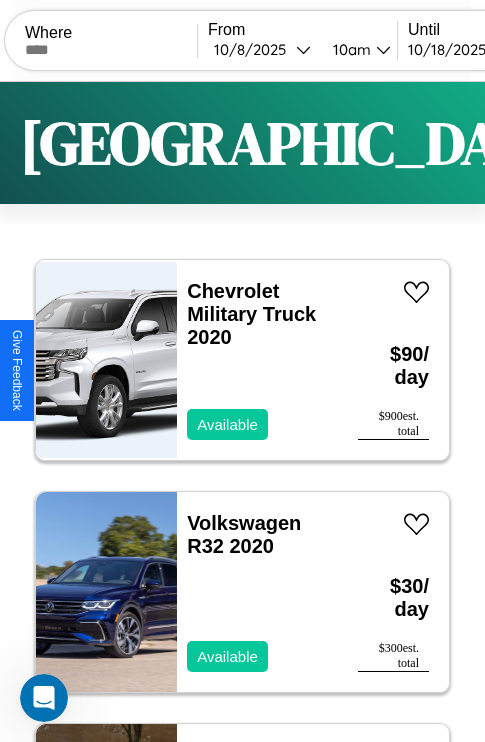 click on "Filters" at bounding box center (640, 143) 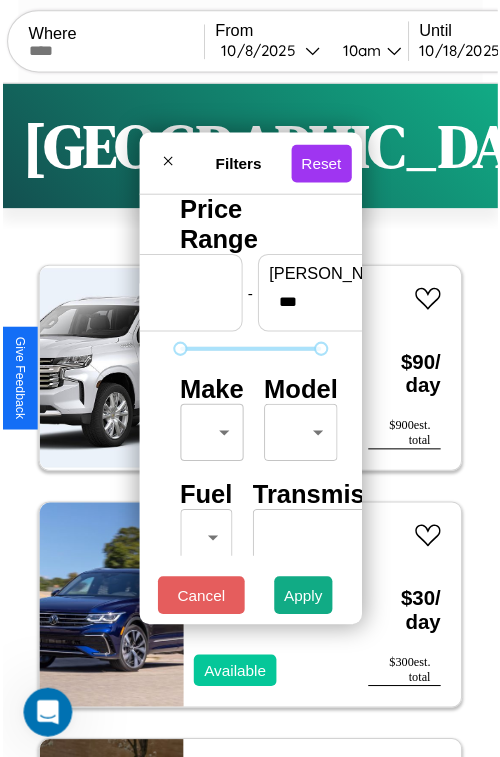 scroll, scrollTop: 59, scrollLeft: 0, axis: vertical 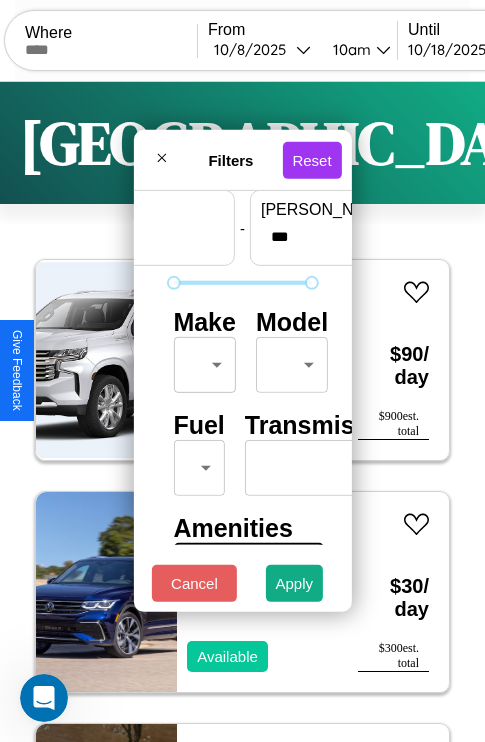 click on "CarGo Where From [DATE] 10am Until [DATE] 10am Become a Host Login Sign Up Seattle Filters 135  cars in this area These cars can be picked up in this city. Chevrolet   Military Truck   2020 Available $ 90  / day $ 900  est. total Volkswagen   R32   2020 Available $ 30  / day $ 300  est. total Infiniti   QX4   2018 Available $ 40  / day $ 400  est. total Jeep   Wrangler   2024 Available $ 130  / day $ 1300  est. total Alfa Romeo   8C Competizione Spider   2017 Available $ 150  / day $ 1500  est. total Ford   LTS8000   2024 Available $ 200  / day $ 2000  est. total Honda   TRX700XX   2021 Available $ 70  / day $ 700  est. total BMW   M235i   2017 Available $ 130  / day $ 1300  est. total Mercedes   EQB-Class   2022 Available $ 60  / day $ 600  est. total GMC   Cutaway Van   2014 Available $ 170  / day $ 1700  est. total Mazda   MX-30   2021 Available $ 190  / day $ 1900  est. total Mazda   B-Series   2018 Available $ 160  / day $ 1600  est. total Toyota   Avalon   2022 Available $ 140  / day $" at bounding box center [242, 412] 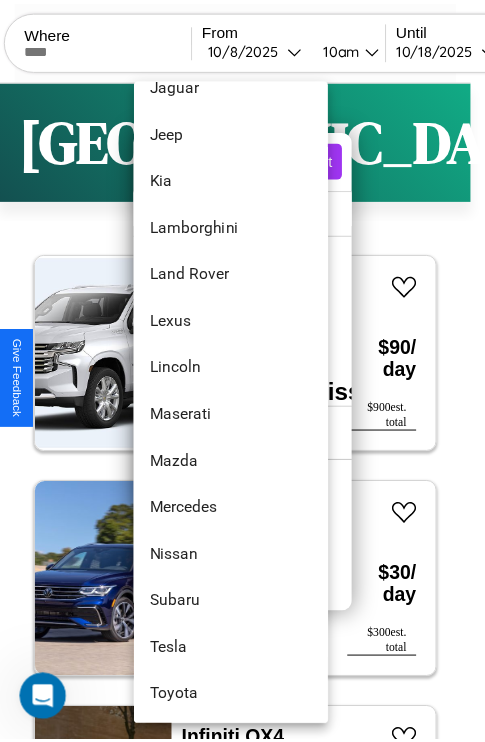 scroll, scrollTop: 1083, scrollLeft: 0, axis: vertical 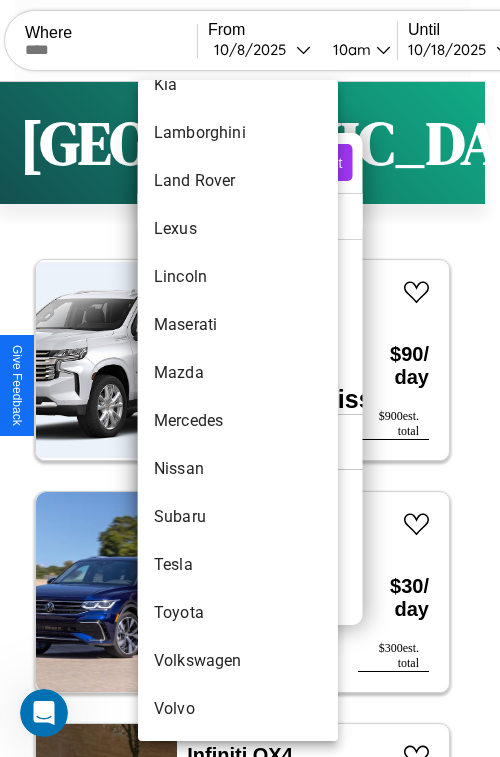 click on "Volvo" at bounding box center (238, 709) 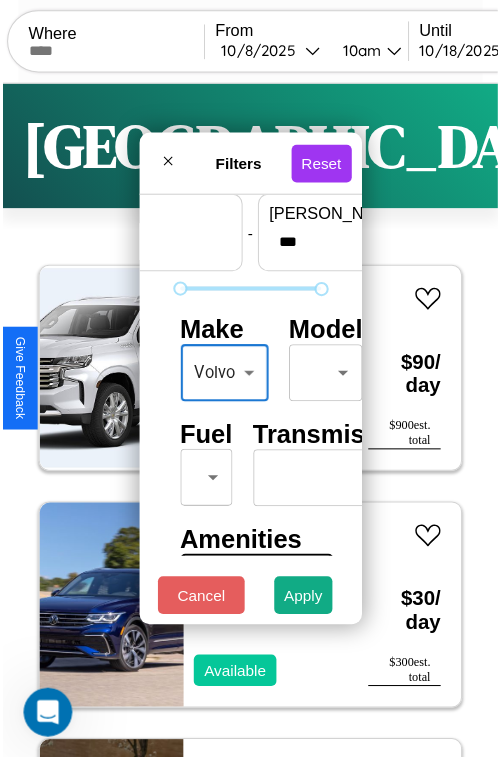 scroll, scrollTop: 59, scrollLeft: 9, axis: both 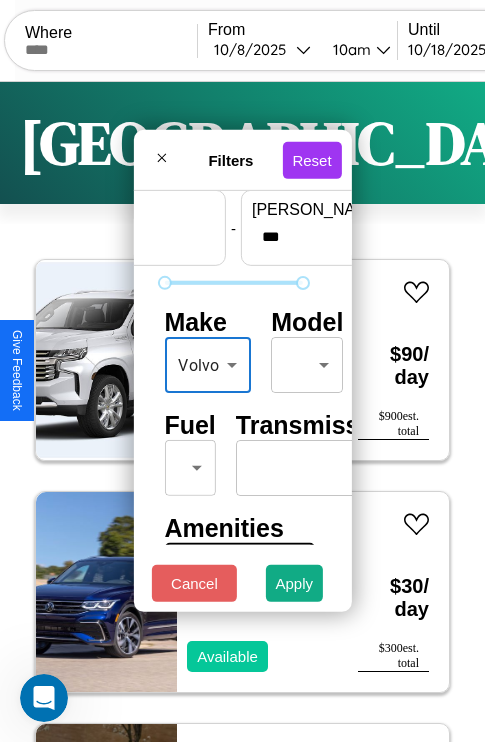 click on "CarGo Where From [DATE] 10am Until [DATE] 10am Become a Host Login Sign Up Seattle Filters 135  cars in this area These cars can be picked up in this city. Chevrolet   Military Truck   2020 Available $ 90  / day $ 900  est. total Volkswagen   R32   2020 Available $ 30  / day $ 300  est. total Infiniti   QX4   2018 Available $ 40  / day $ 400  est. total Jeep   Wrangler   2024 Available $ 130  / day $ 1300  est. total Alfa Romeo   8C Competizione Spider   2017 Available $ 150  / day $ 1500  est. total Ford   LTS8000   2024 Available $ 200  / day $ 2000  est. total Honda   TRX700XX   2021 Available $ 70  / day $ 700  est. total BMW   M235i   2017 Available $ 130  / day $ 1300  est. total Mercedes   EQB-Class   2022 Available $ 60  / day $ 600  est. total GMC   Cutaway Van   2014 Available $ 170  / day $ 1700  est. total Mazda   MX-30   2021 Available $ 190  / day $ 1900  est. total Mazda   B-Series   2018 Available $ 160  / day $ 1600  est. total Toyota   Avalon   2022 Available $ 140  / day $" at bounding box center (242, 412) 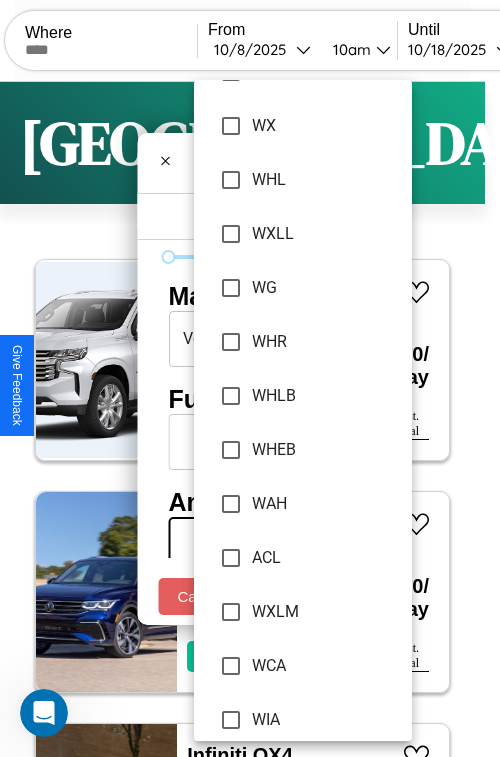scroll, scrollTop: 2669, scrollLeft: 0, axis: vertical 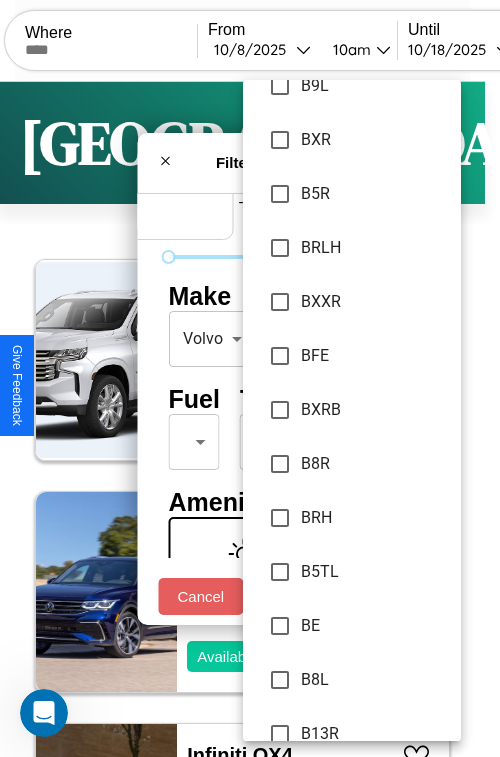 type on "**********" 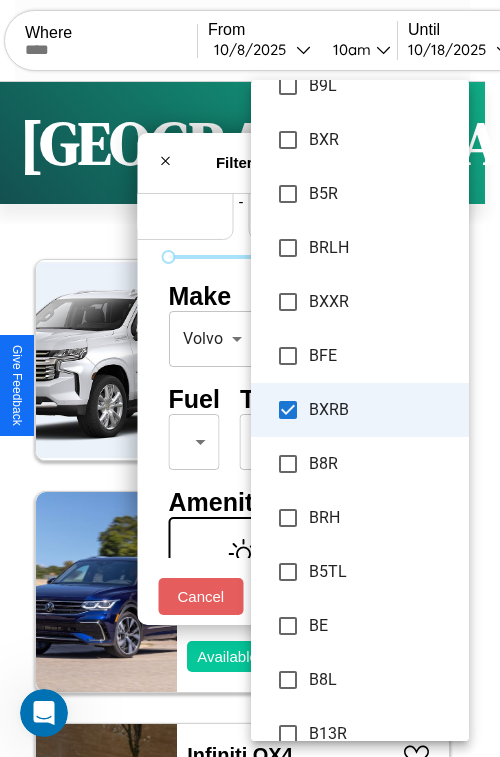click at bounding box center (250, 378) 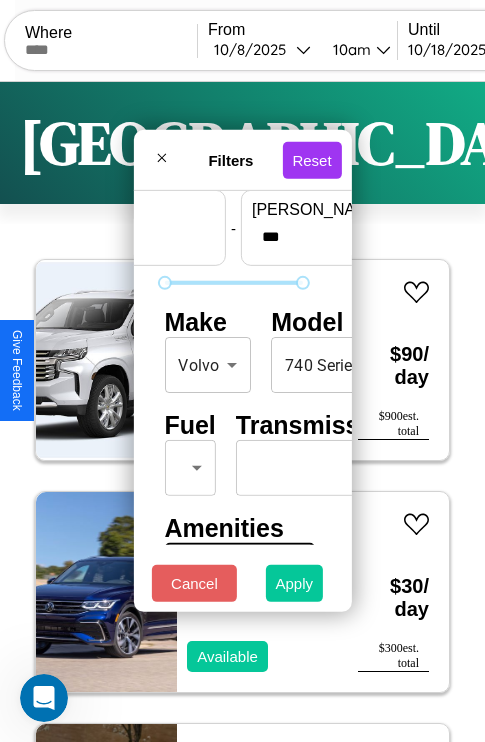 click on "Apply" at bounding box center [295, 583] 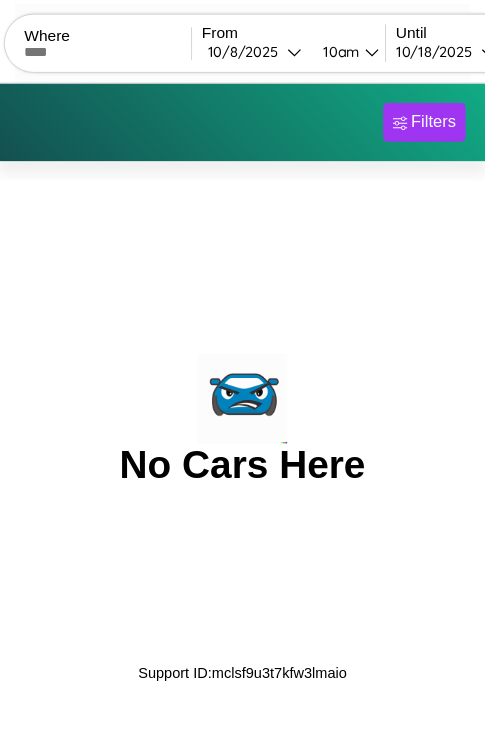 scroll, scrollTop: 0, scrollLeft: 0, axis: both 